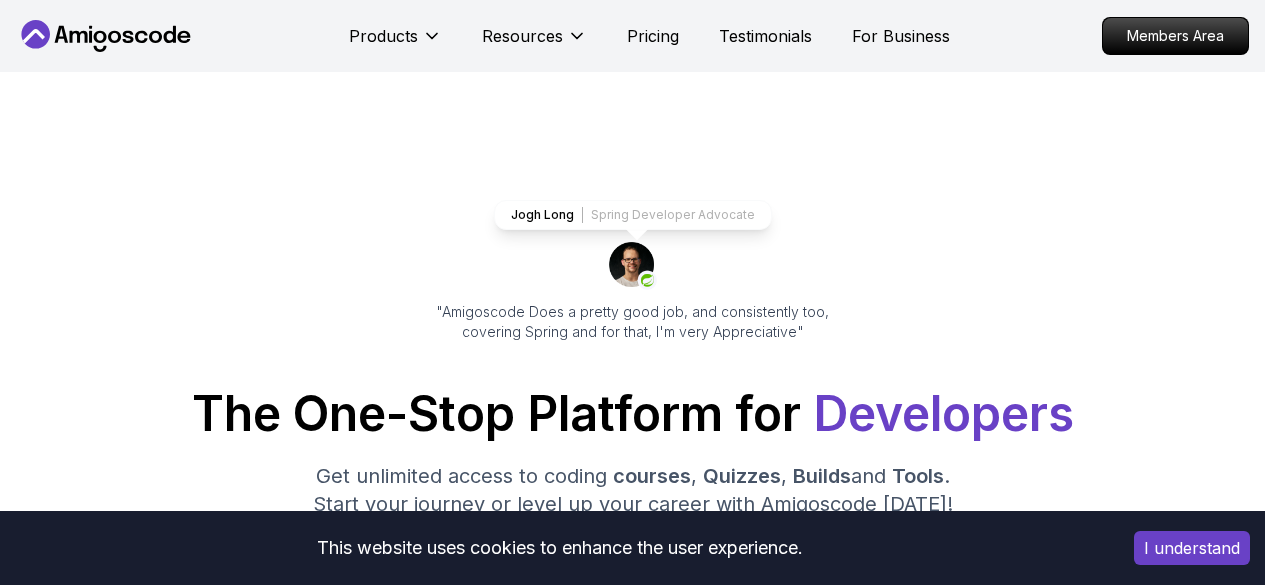scroll, scrollTop: 400, scrollLeft: 0, axis: vertical 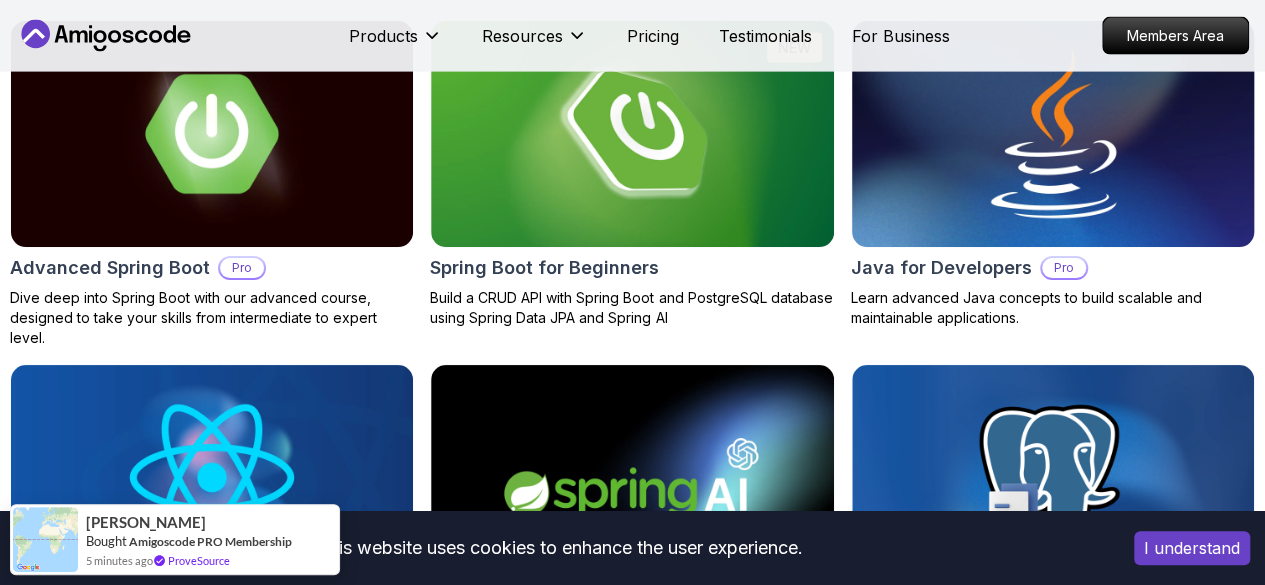 click on "This website uses cookies to enhance the user experience. I understand Products Resources Pricing Testimonials For Business Members Area Products Resources Pricing Testimonials For Business Members Area Jogh Long Spring Developer Advocate "Amigoscode Does a pretty good job, and consistently too, covering Spring and for that, I'm very Appreciative" The One-Stop Platform for   Developers Get unlimited access to coding   courses ,   Quizzes ,   Builds  and   Tools . Start your journey or level up your career with Amigoscode [DATE]! Start for Free [URL][DOMAIN_NAME] OUR AMIGO STUDENTS WORK IN TOP COMPANIES Courses Builds Discover Amigoscode's Latest   Premium Courses! Get unlimited access to coding   courses ,   Quizzes ,   Builds  and   Tools . Start your journey or level up your career with Amigoscode [DATE]! Browse all  courses Advanced Spring Boot Pro Dive deep into Spring Boot with our advanced course, designed to take your skills from intermediate to expert level. NEW Spring Boot for Beginners" at bounding box center [632, 4078] 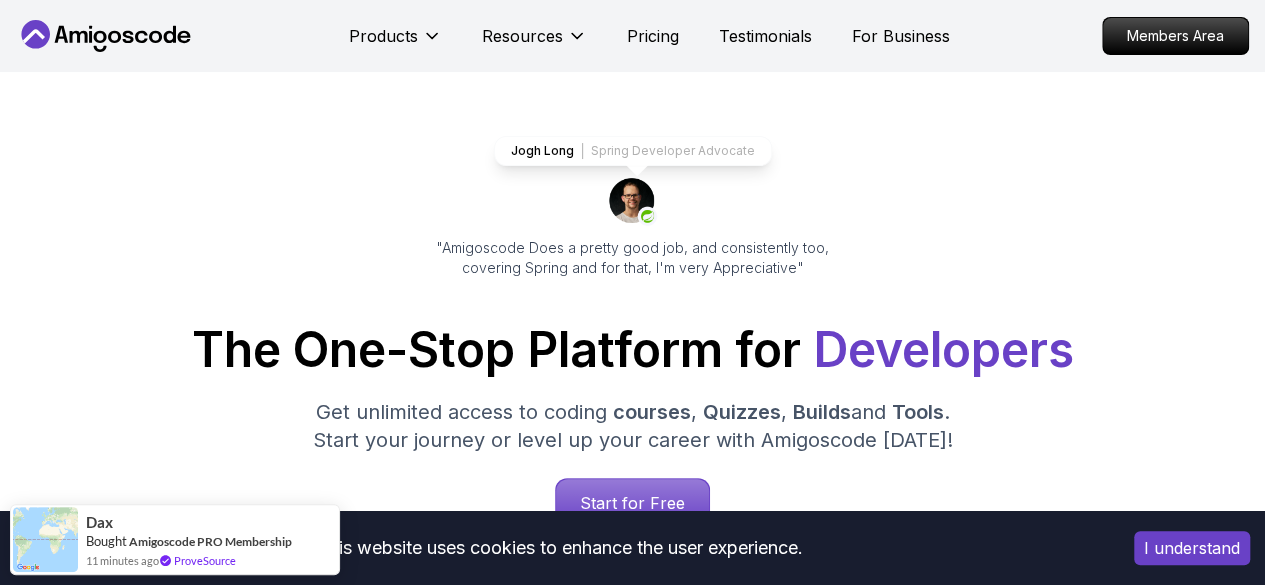 scroll, scrollTop: 0, scrollLeft: 0, axis: both 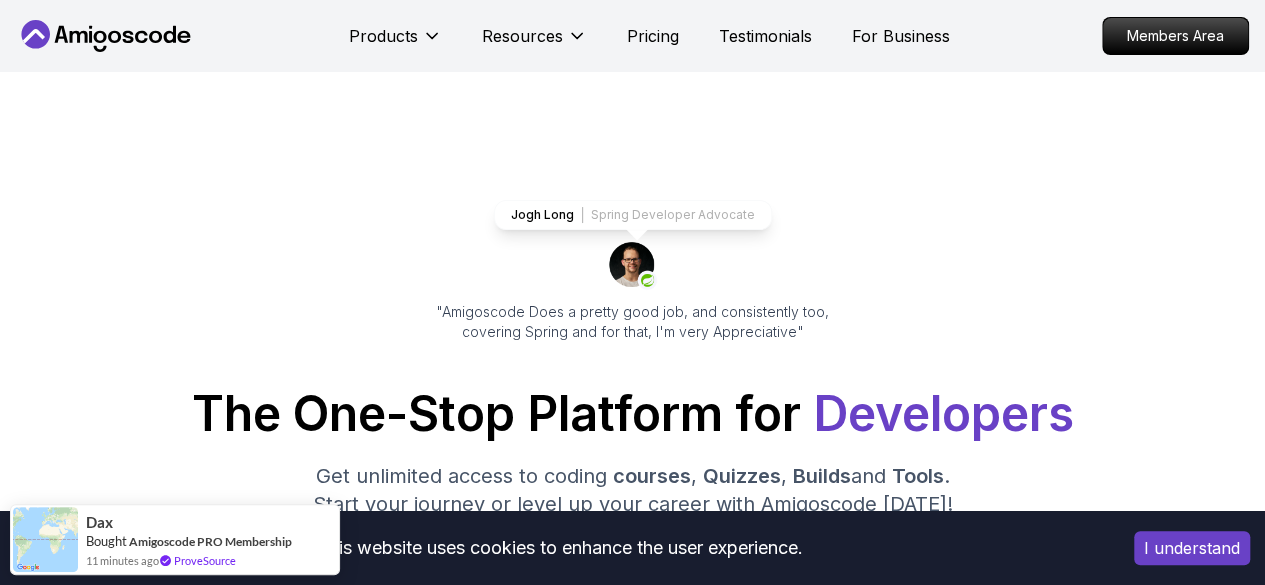 drag, startPoint x: 230, startPoint y: 45, endPoint x: 212, endPoint y: 37, distance: 19.697716 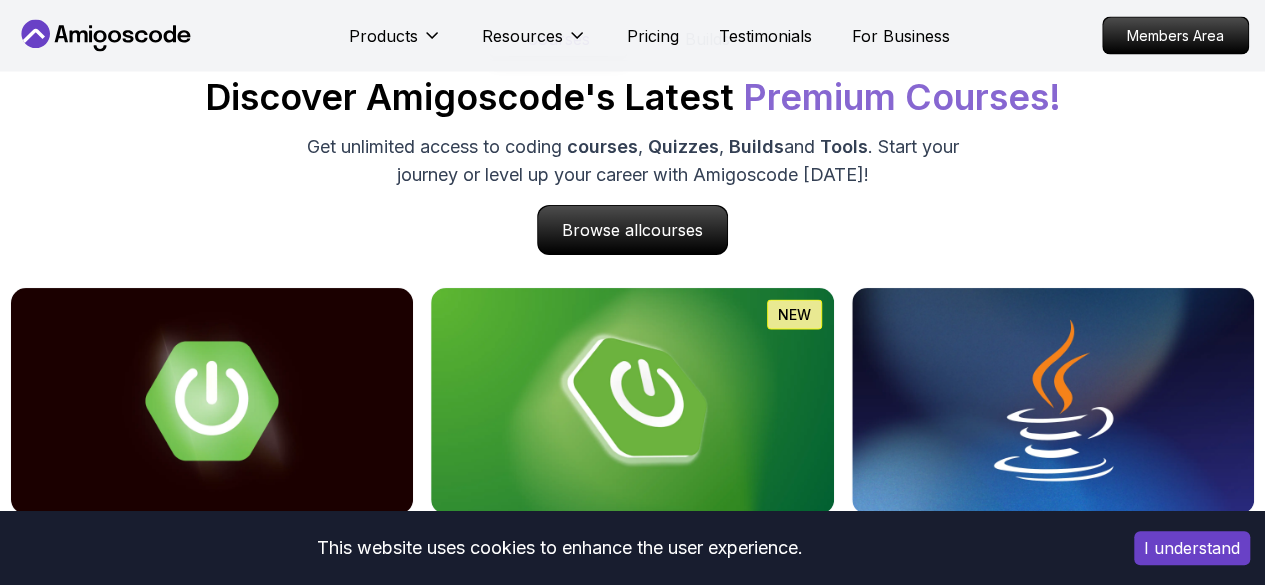 scroll, scrollTop: 2100, scrollLeft: 0, axis: vertical 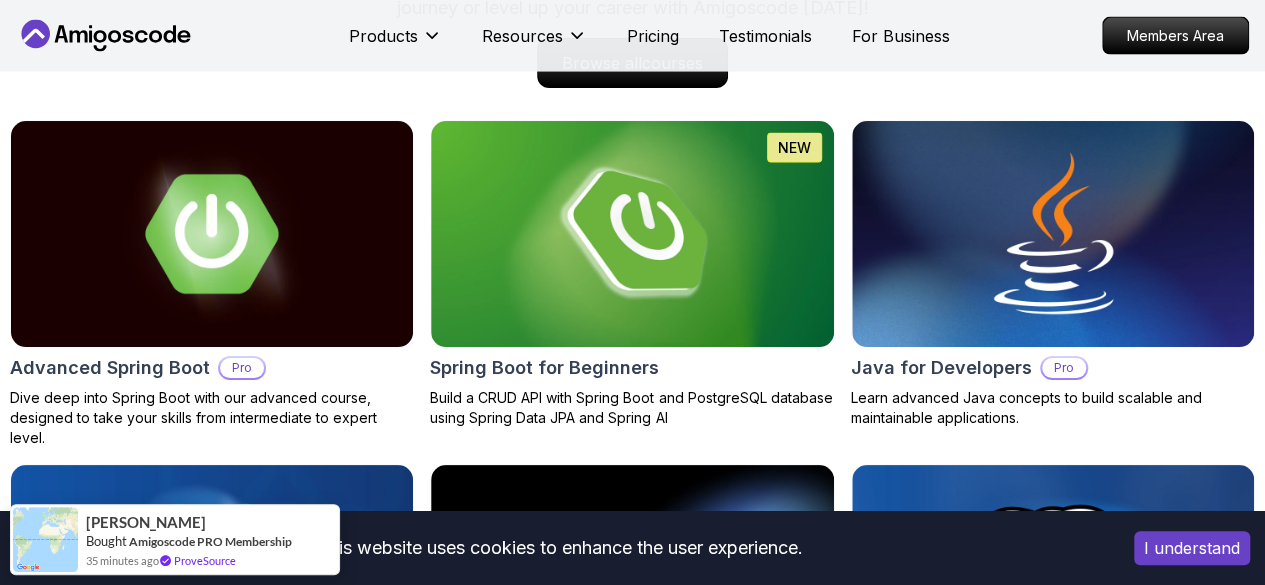 click on "I understand" at bounding box center (1192, 548) 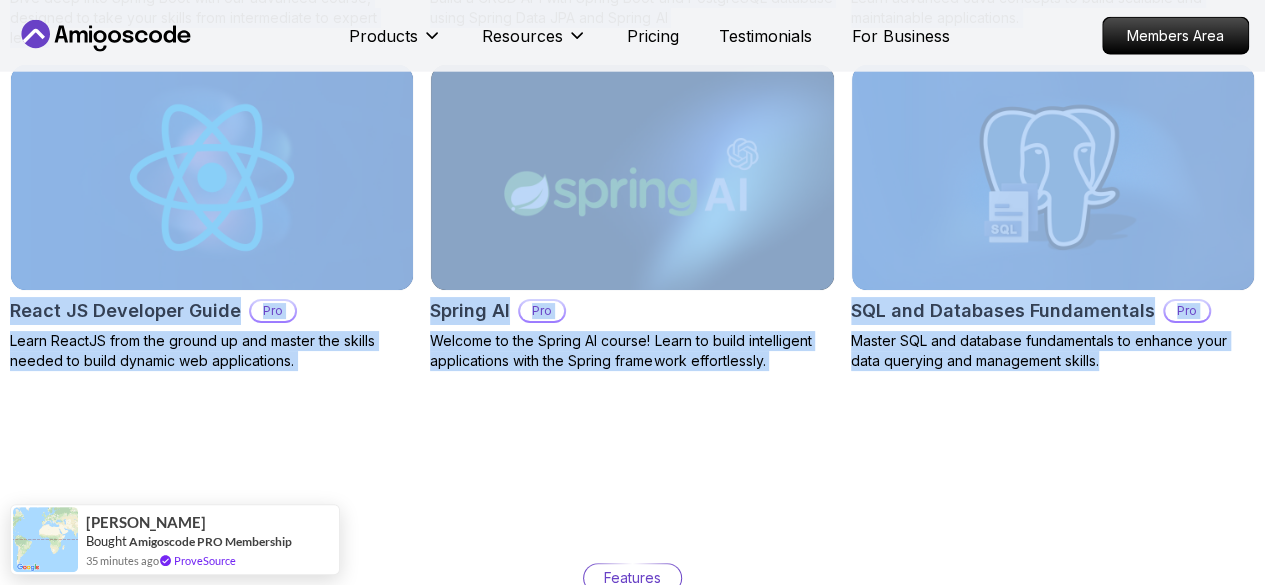 drag, startPoint x: 0, startPoint y: 380, endPoint x: 1142, endPoint y: 395, distance: 1142.0985 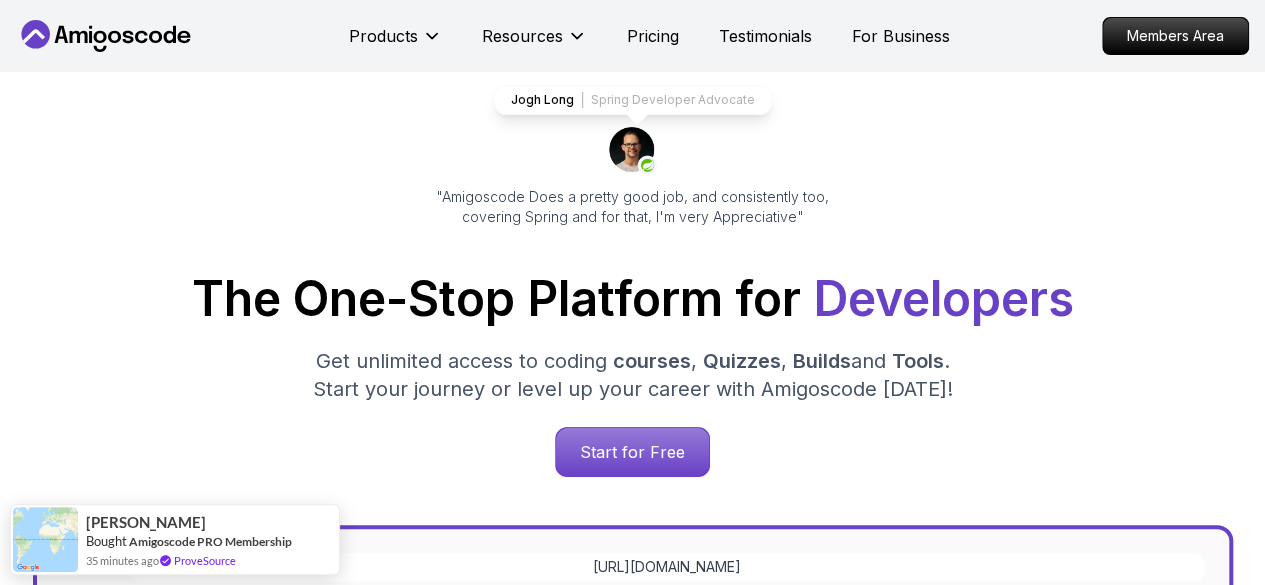 scroll, scrollTop: 0, scrollLeft: 0, axis: both 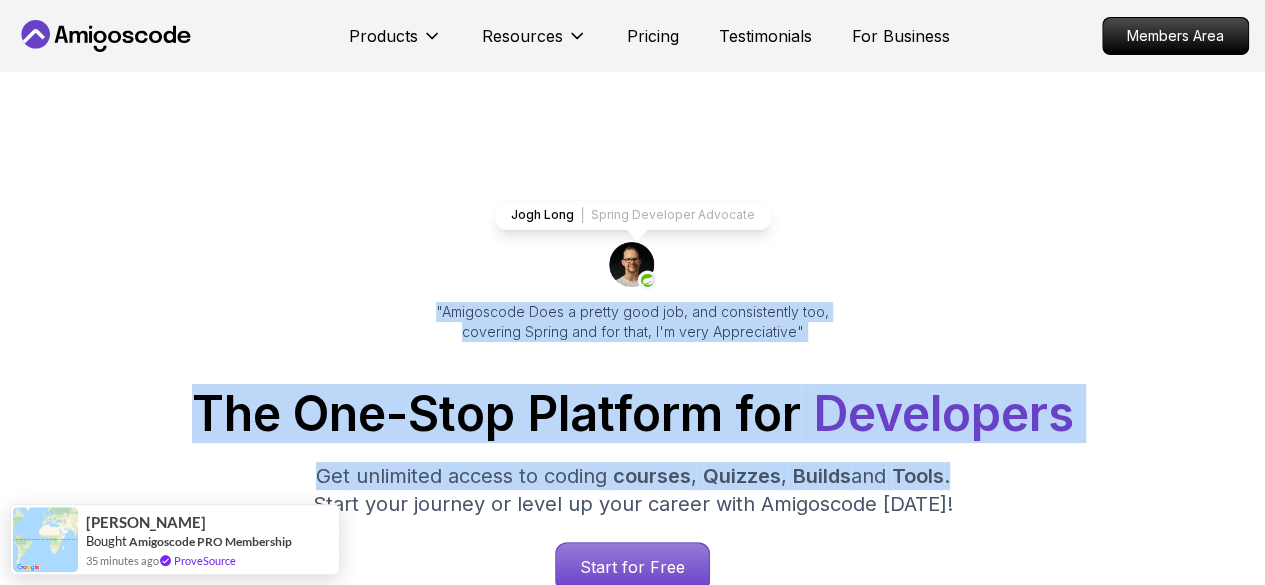drag, startPoint x: 402, startPoint y: 281, endPoint x: 862, endPoint y: 441, distance: 487.03183 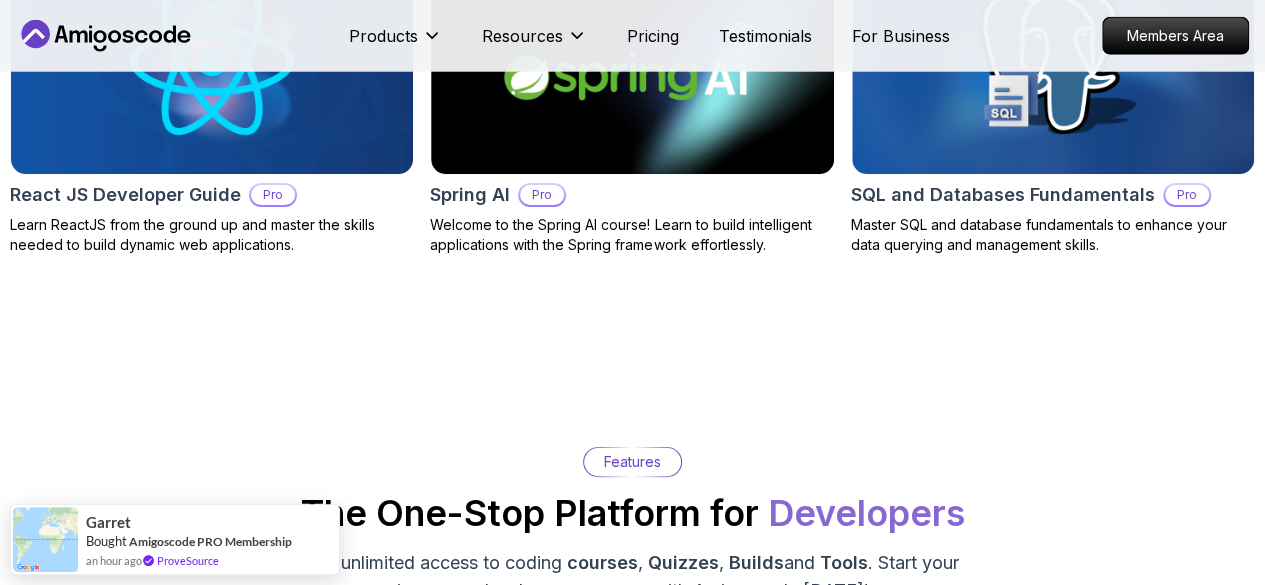 scroll, scrollTop: 2500, scrollLeft: 0, axis: vertical 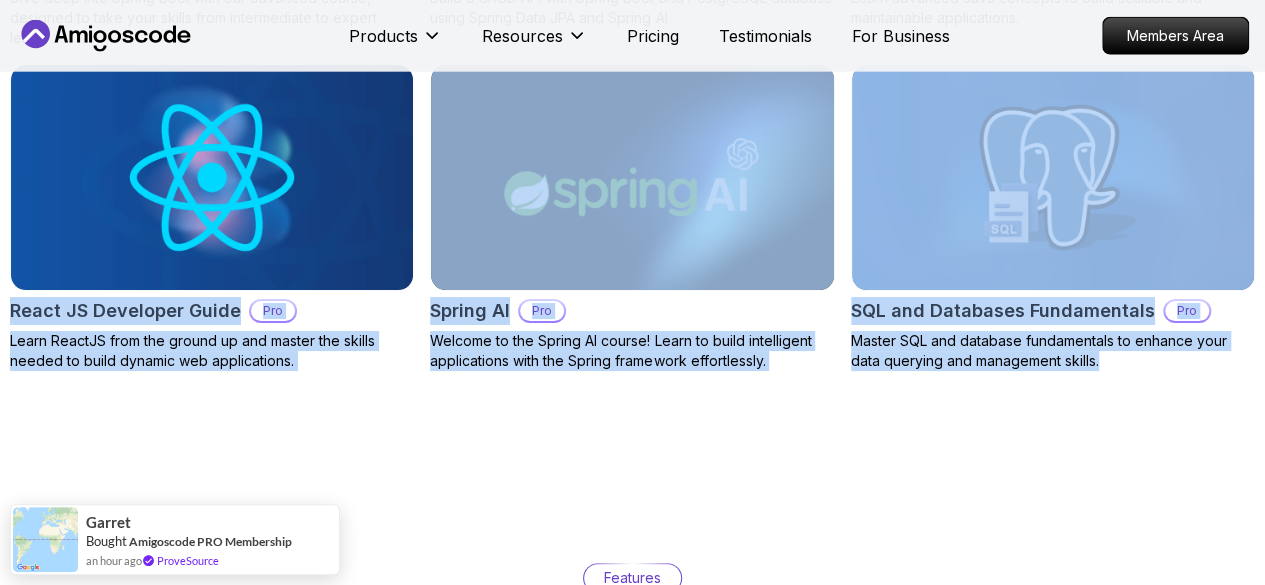 drag, startPoint x: 0, startPoint y: 313, endPoint x: 1172, endPoint y: 399, distance: 1175.151 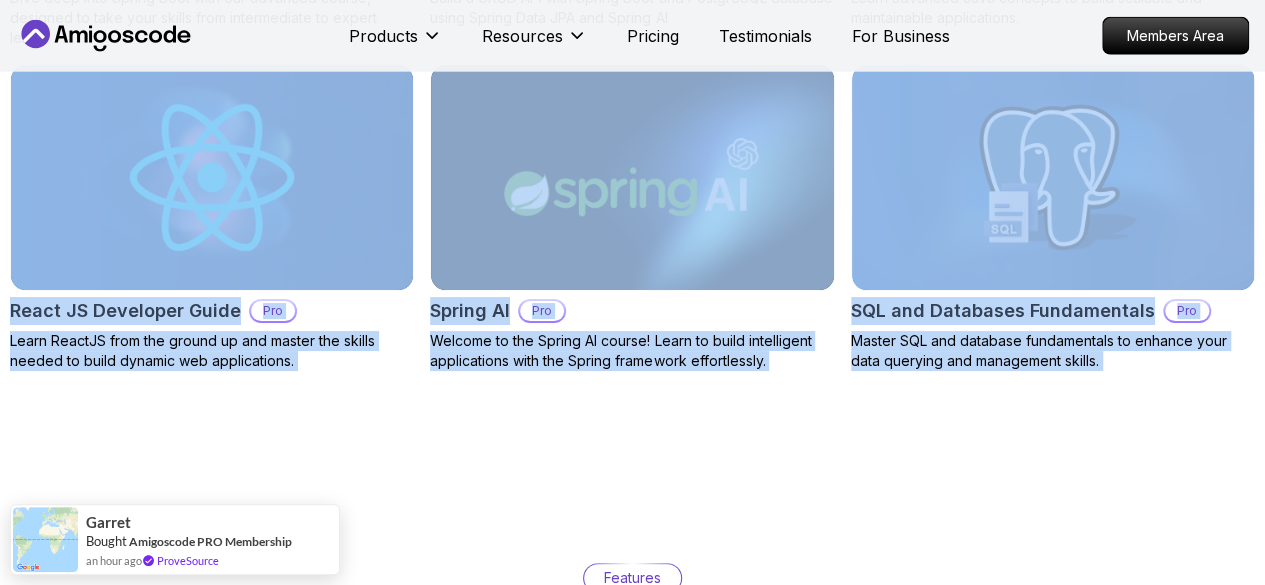 drag, startPoint x: 1172, startPoint y: 399, endPoint x: 0, endPoint y: 249, distance: 1181.5599 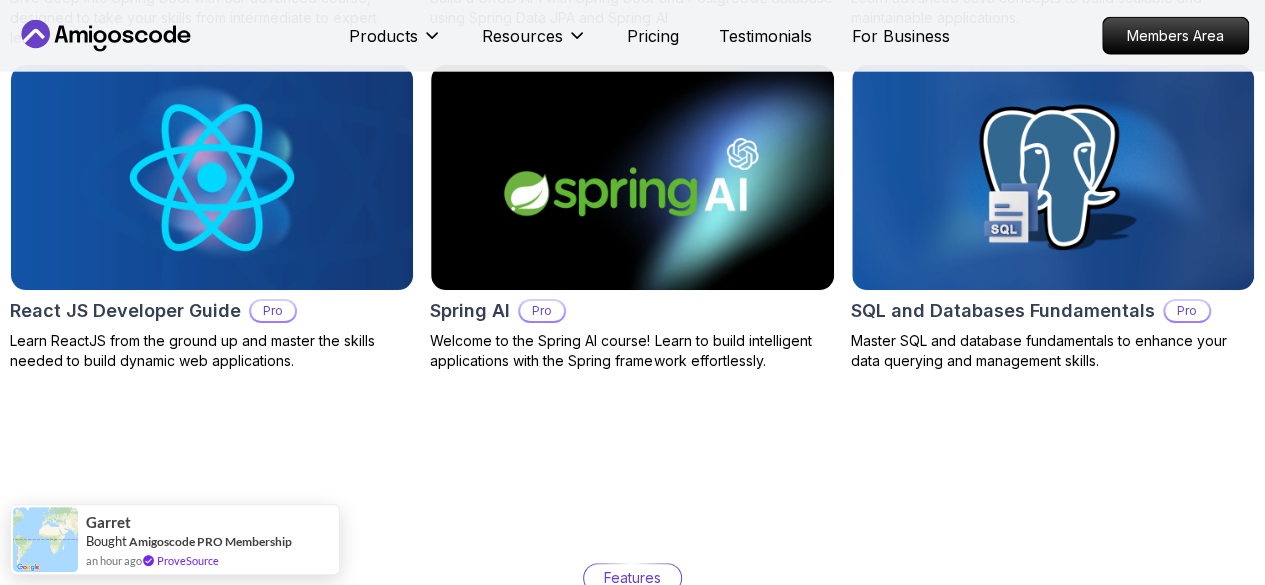 scroll, scrollTop: 2300, scrollLeft: 0, axis: vertical 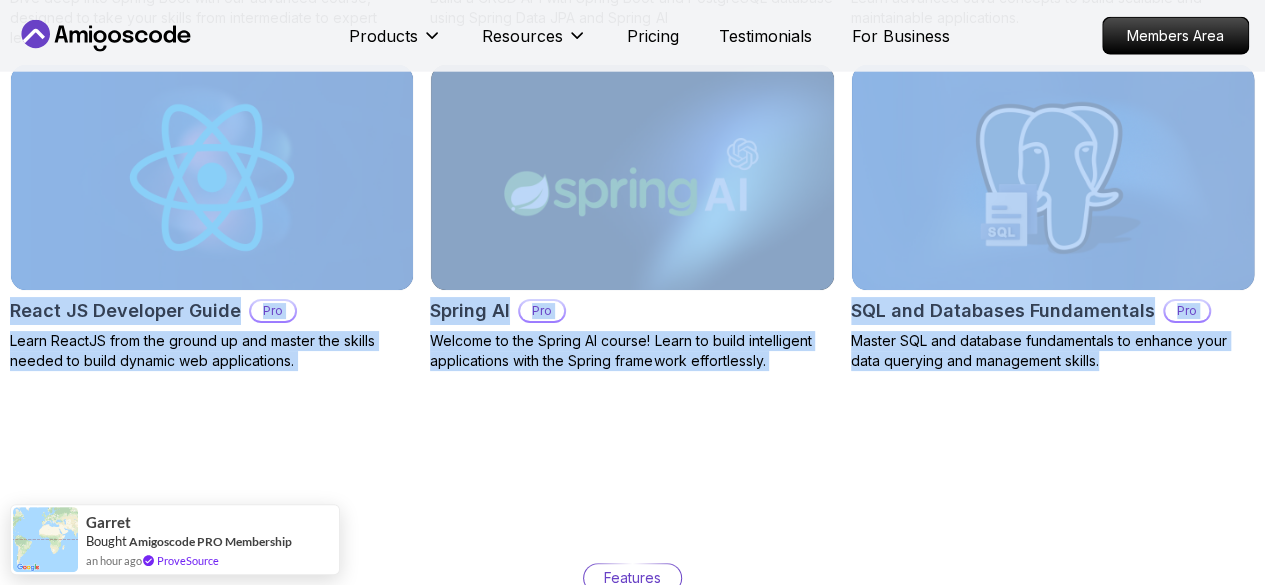 drag, startPoint x: 0, startPoint y: 275, endPoint x: 1250, endPoint y: 369, distance: 1253.5294 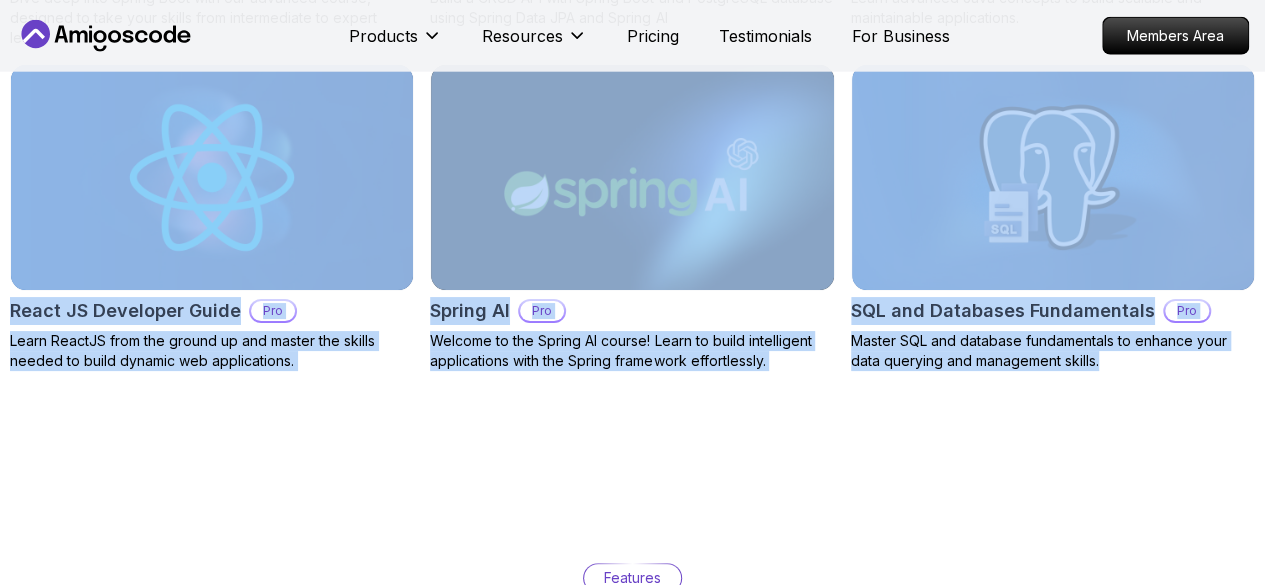 click on "Courses Builds Discover Amigoscode's Latest   Premium Courses! Get unlimited access to coding   courses ,   Quizzes ,   Builds  and   Tools . Start your journey or level up your career with Amigoscode [DATE]! Browse all  courses Advanced Spring Boot Pro Dive deep into Spring Boot with our advanced course, designed to take your skills from intermediate to expert level. NEW Spring Boot for Beginners Build a CRUD API with Spring Boot and PostgreSQL database using Spring Data JPA and Spring AI Java for Developers Pro Learn advanced Java concepts to build scalable and maintainable applications. React JS Developer Guide Pro Learn ReactJS from the ground up and master the skills needed to build dynamic web applications. Spring AI Pro Welcome to the Spring AI course! Learn to build intelligent applications with the Spring framework effortlessly. SQL and Databases Fundamentals Pro Master SQL and database fundamentals to enhance your data querying and management skills." at bounding box center [632, -90] 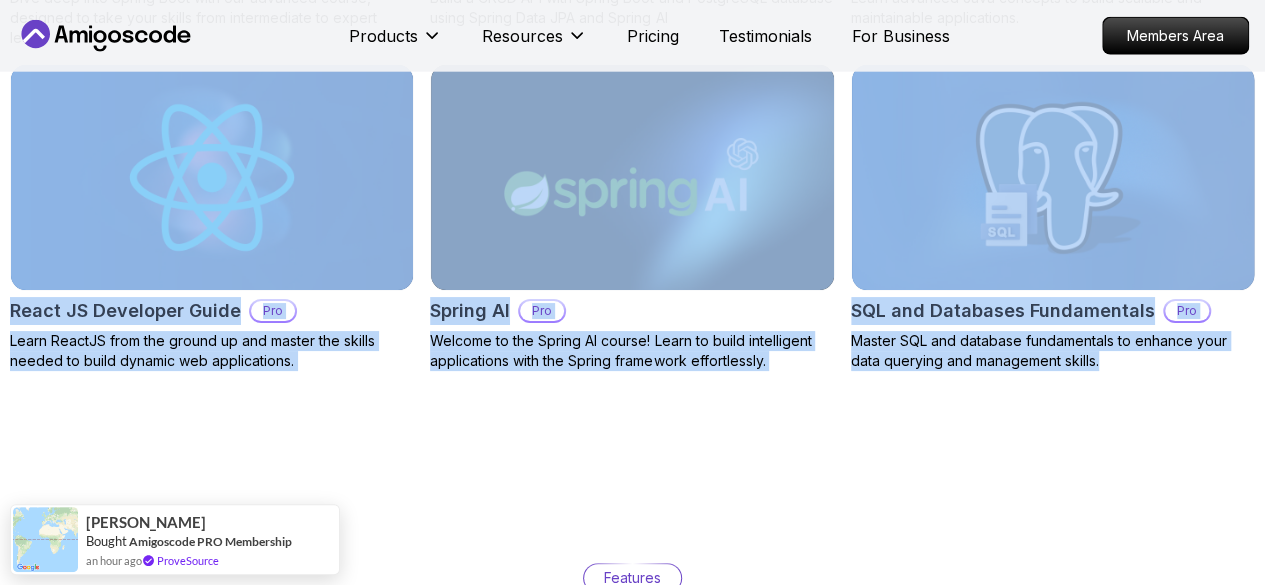 click on "Master SQL and database fundamentals to enhance your data querying and management skills." at bounding box center (1053, 351) 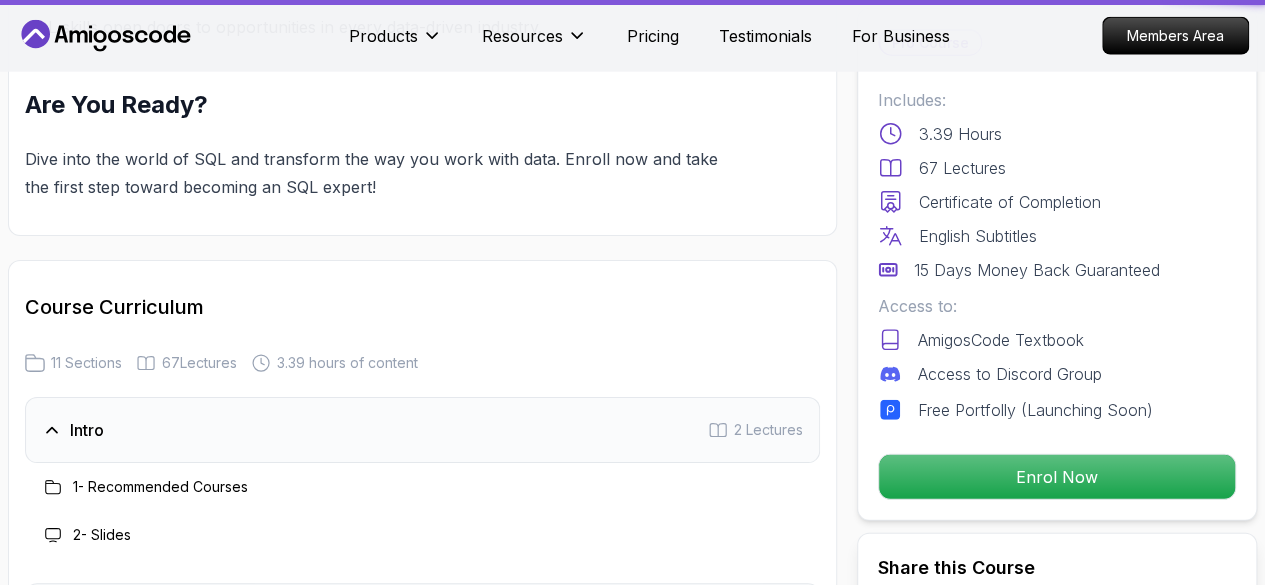 scroll, scrollTop: 0, scrollLeft: 0, axis: both 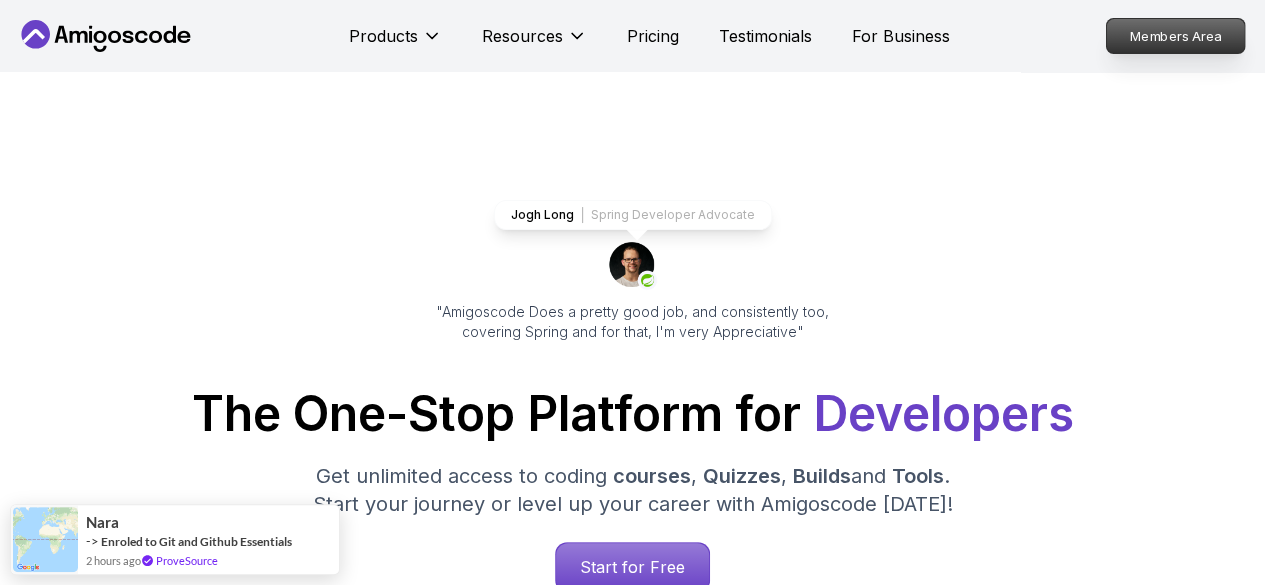 click on "Members Area" at bounding box center [1176, 36] 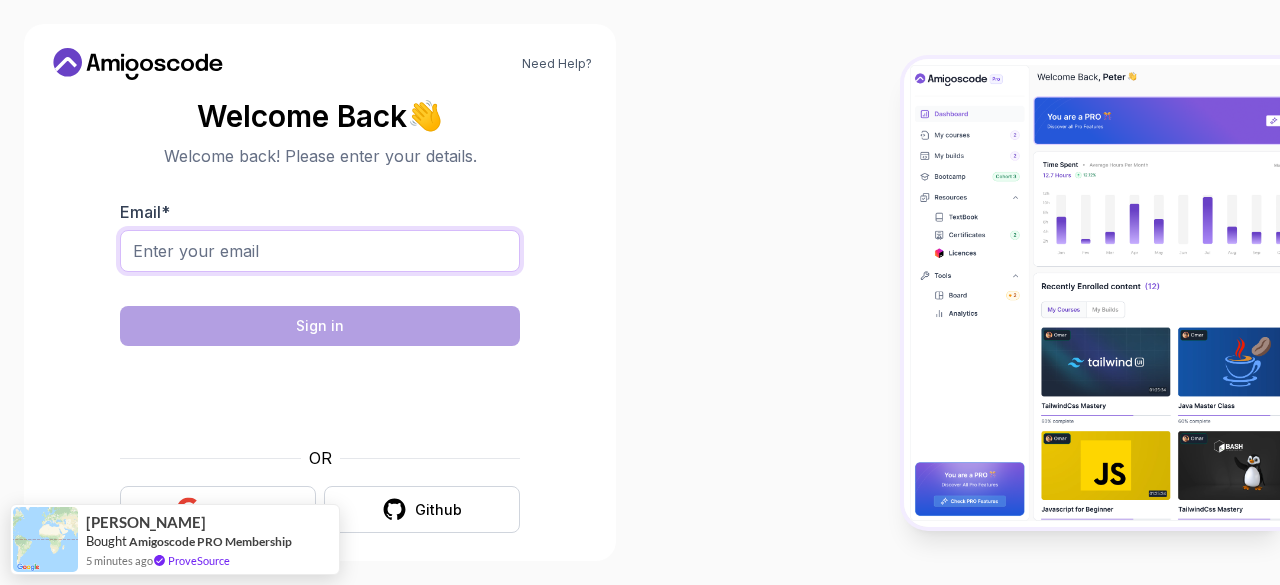 click on "Email *" at bounding box center [320, 251] 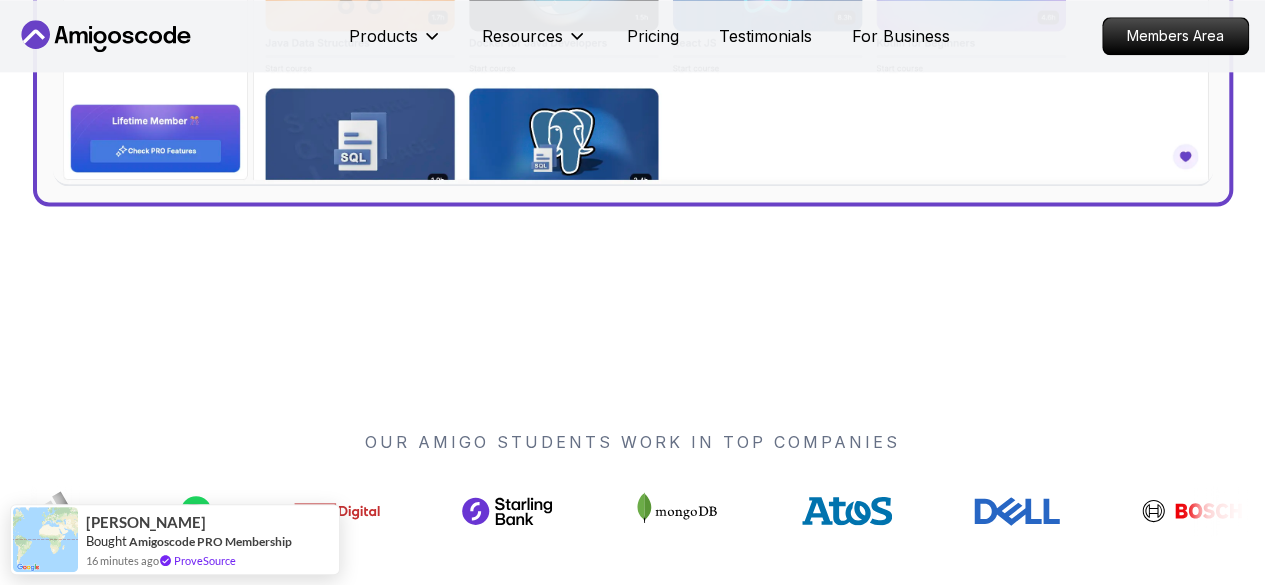 scroll, scrollTop: 1600, scrollLeft: 0, axis: vertical 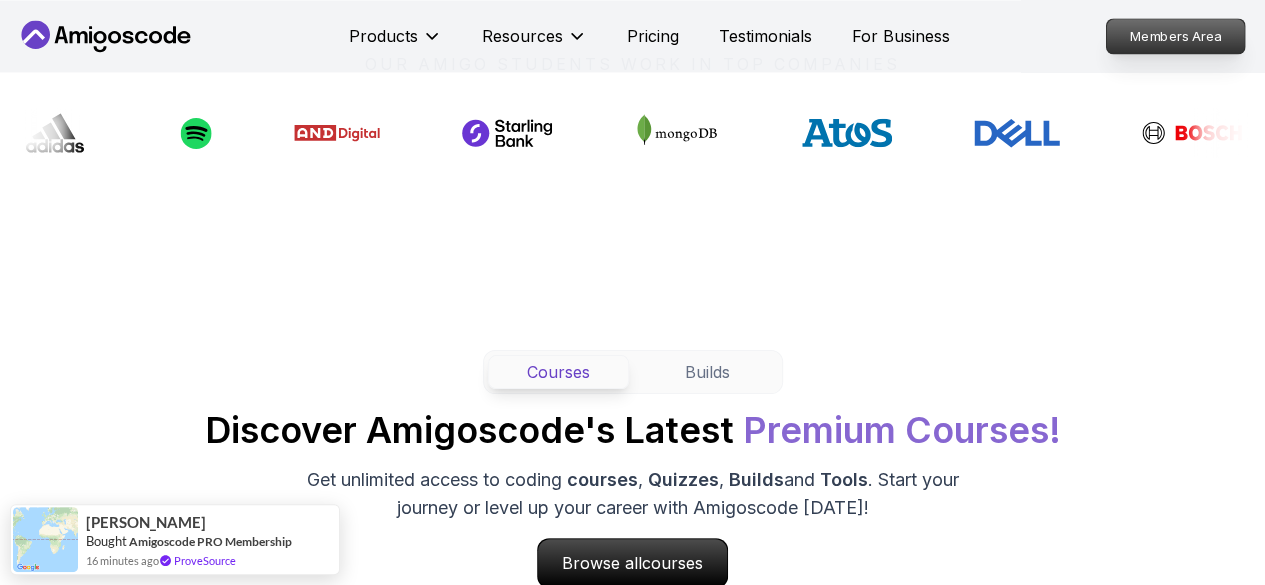 click on "Members Area" at bounding box center [1176, 36] 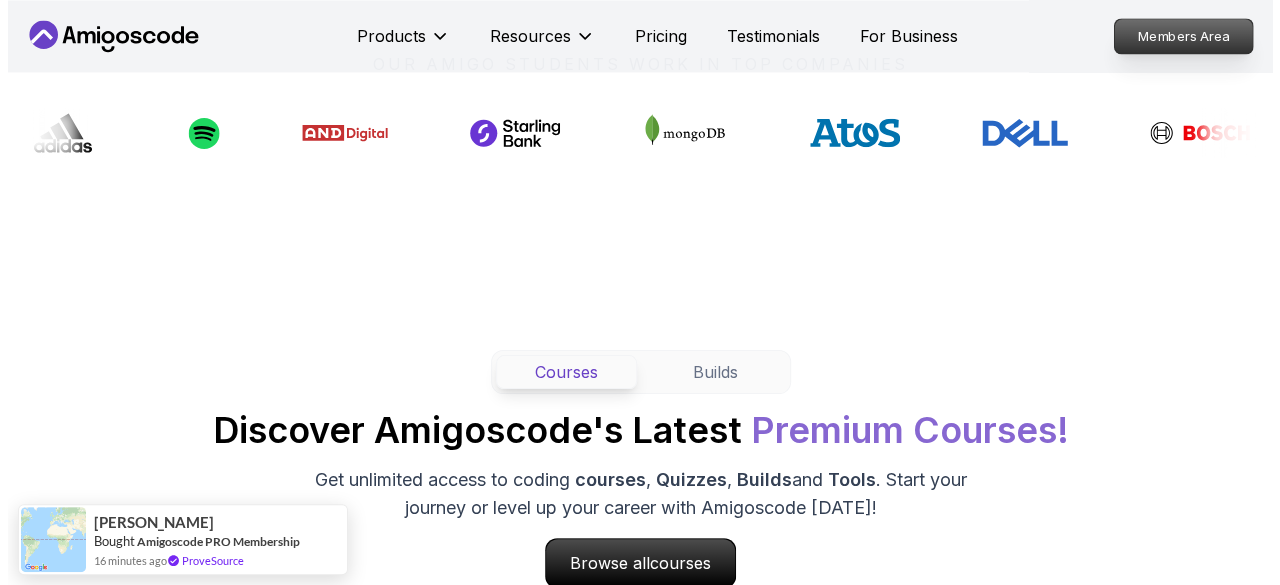 scroll, scrollTop: 0, scrollLeft: 0, axis: both 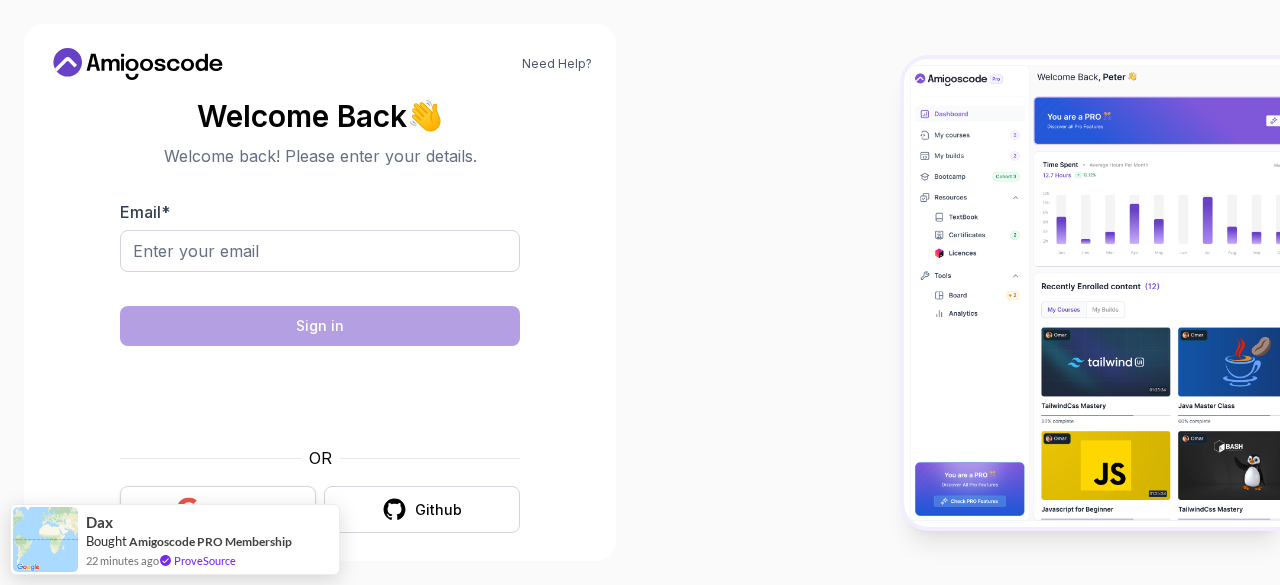 click on "Google" at bounding box center [218, 509] 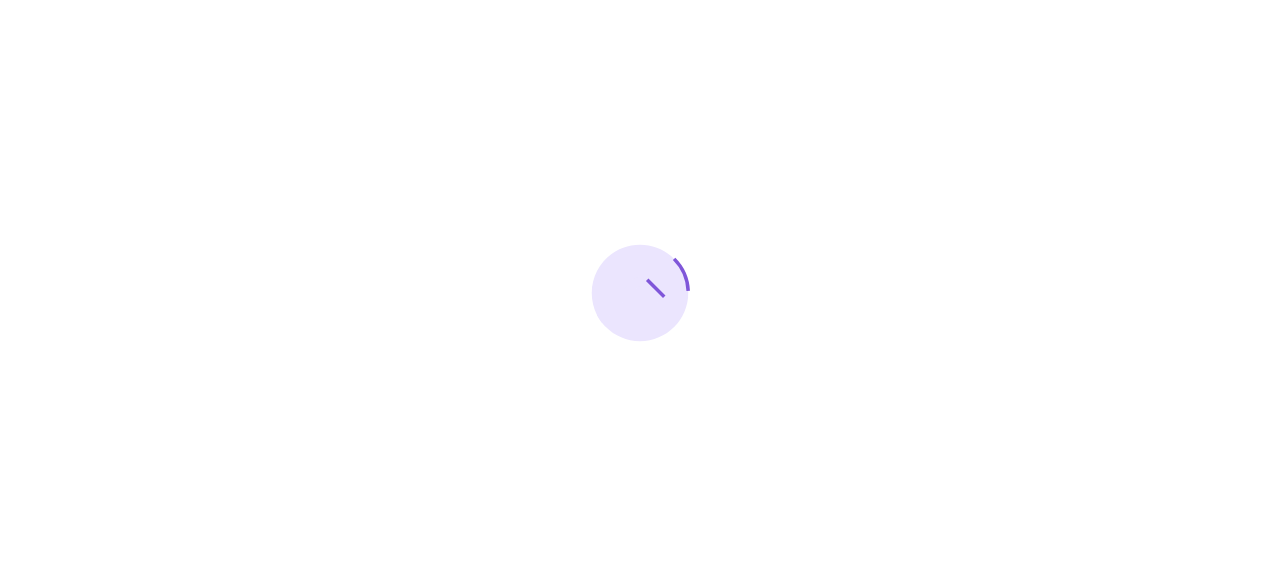 scroll, scrollTop: 0, scrollLeft: 0, axis: both 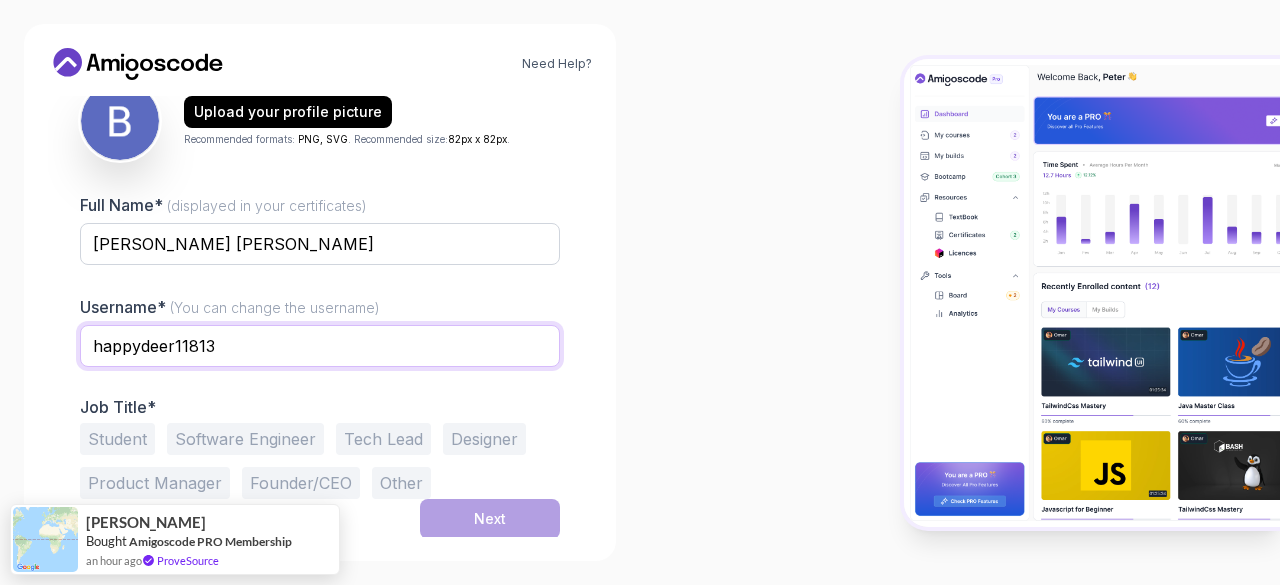 drag, startPoint x: 447, startPoint y: 351, endPoint x: 0, endPoint y: 314, distance: 448.52872 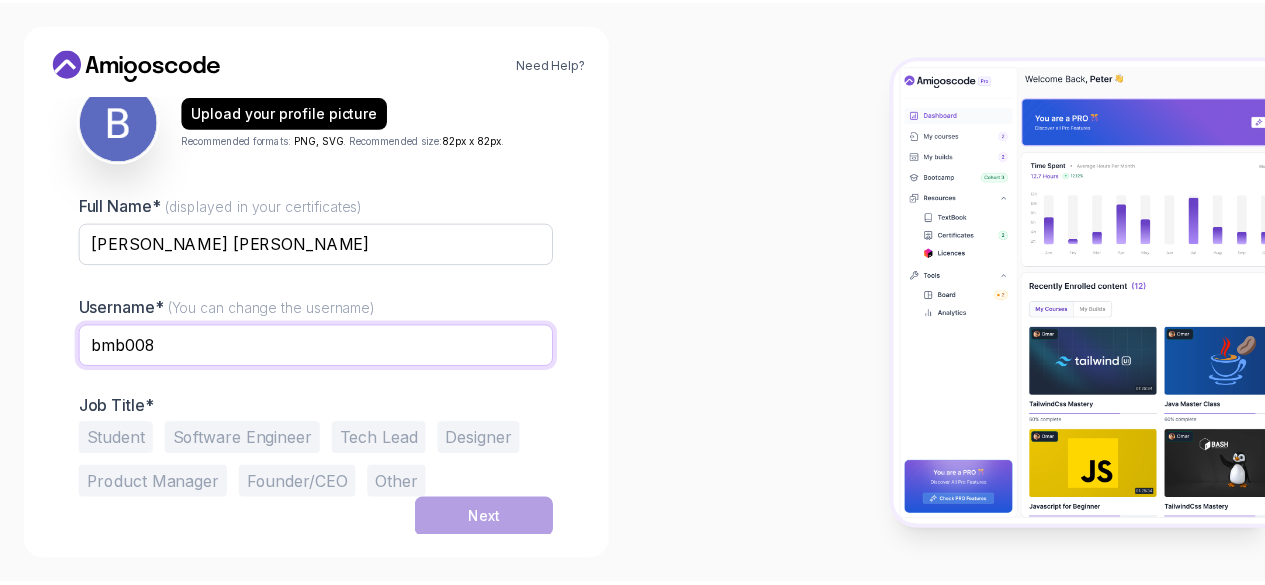scroll, scrollTop: 0, scrollLeft: 0, axis: both 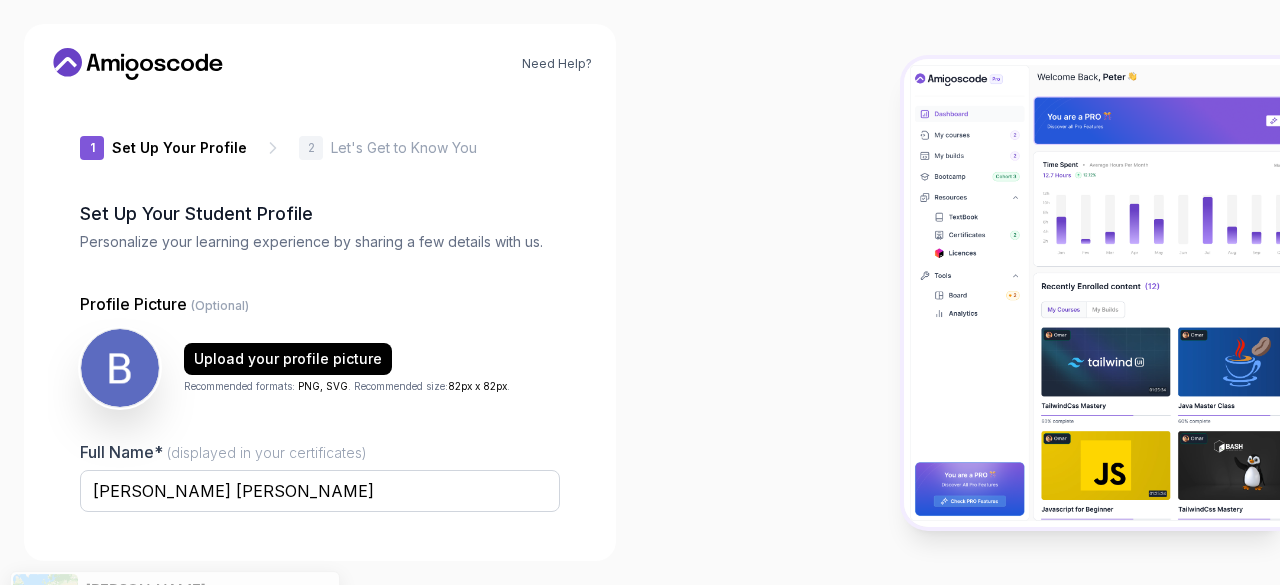 type on "bmb008" 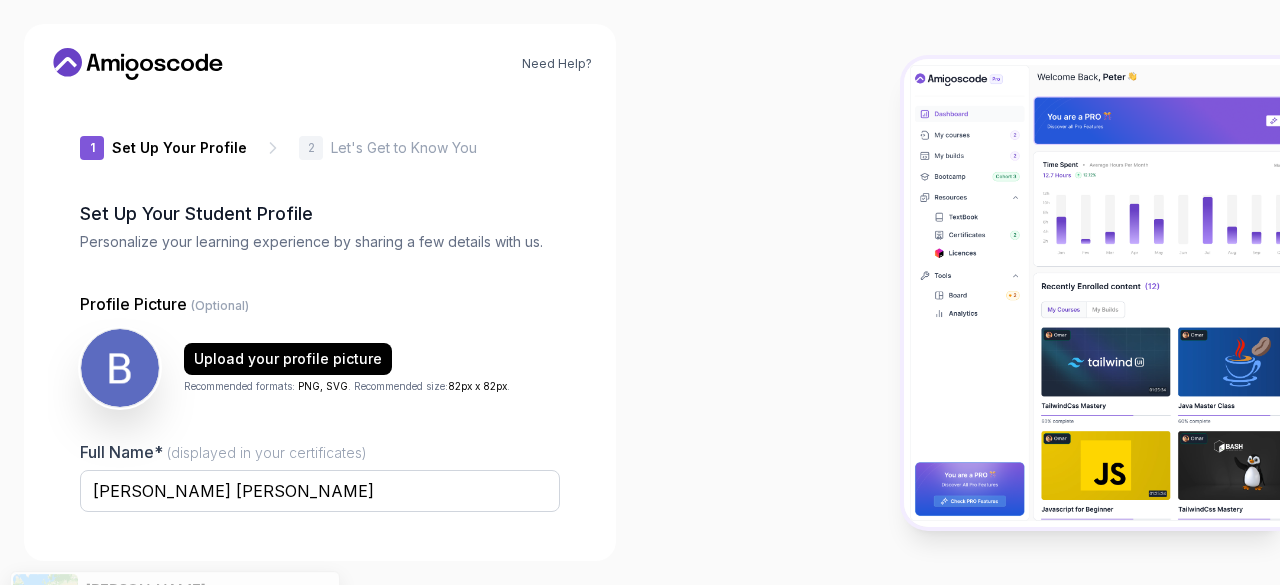 click 